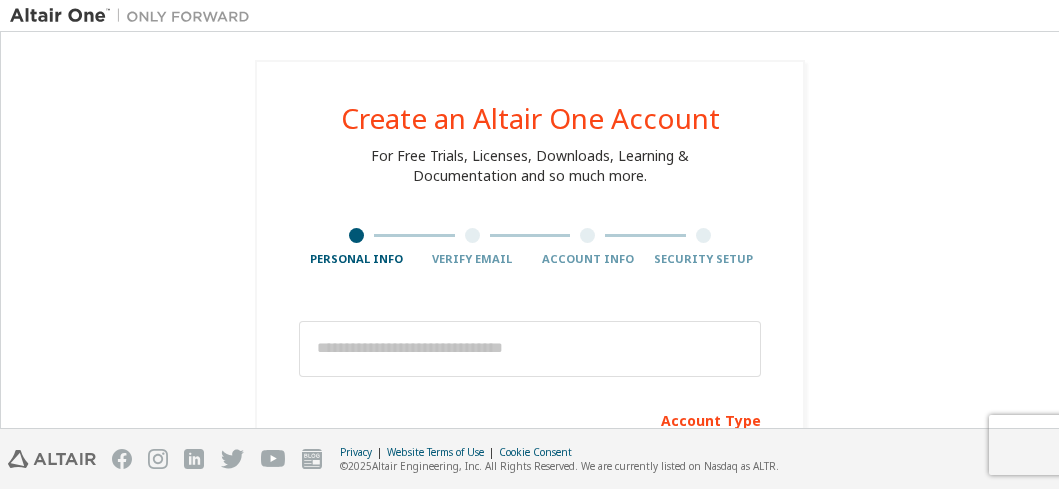 scroll, scrollTop: 0, scrollLeft: 0, axis: both 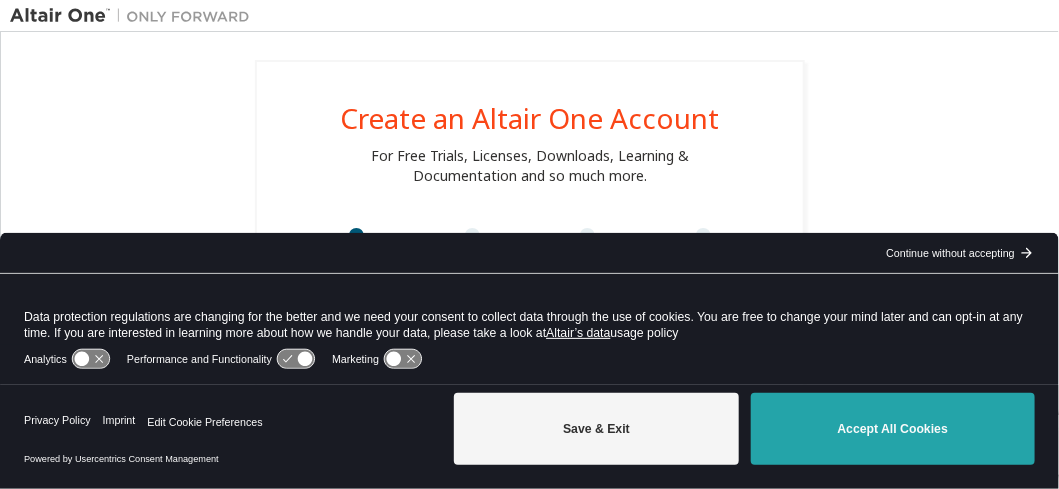click on "Accept All Cookies" at bounding box center [893, 429] 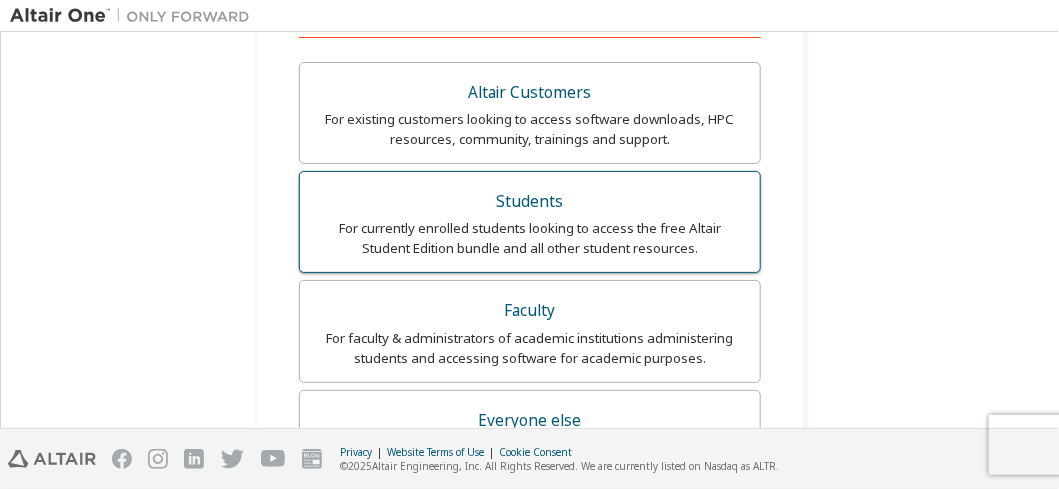 scroll, scrollTop: 533, scrollLeft: 0, axis: vertical 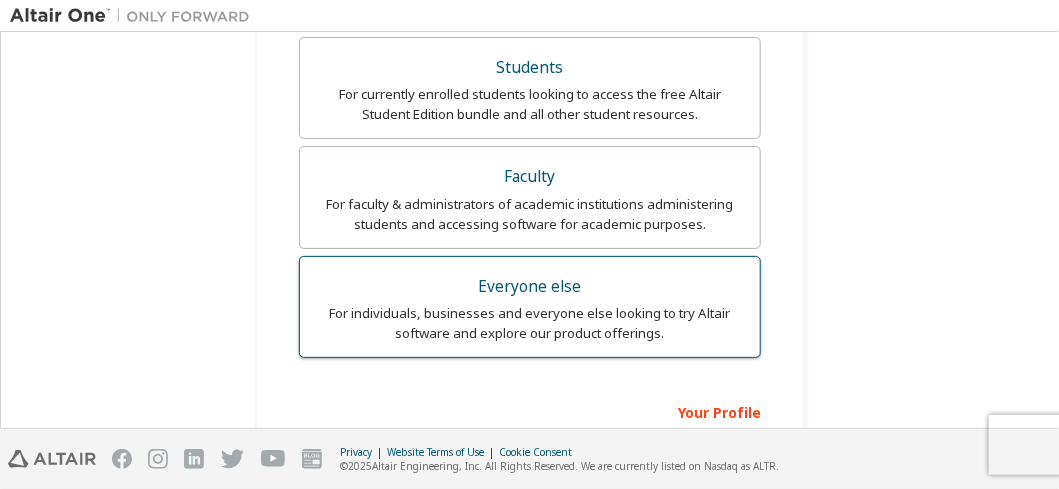 click on "For individuals, businesses and everyone else looking to try Altair software and explore our product offerings." at bounding box center (530, 323) 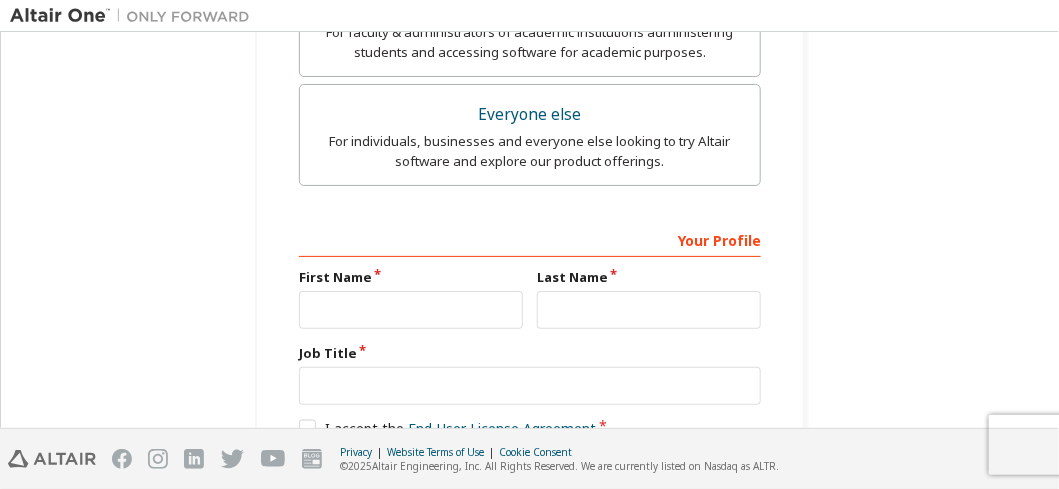 scroll, scrollTop: 666, scrollLeft: 0, axis: vertical 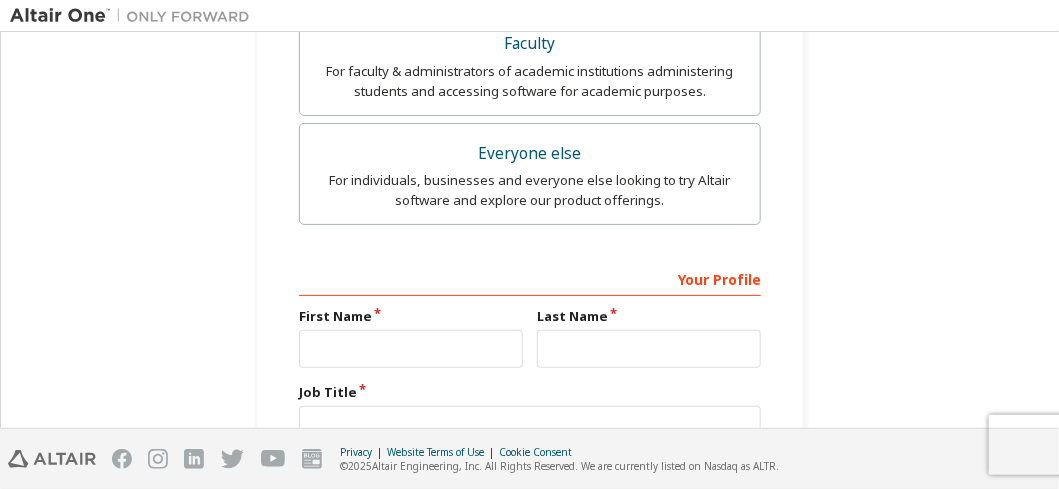 click on "First Name" at bounding box center [411, 316] 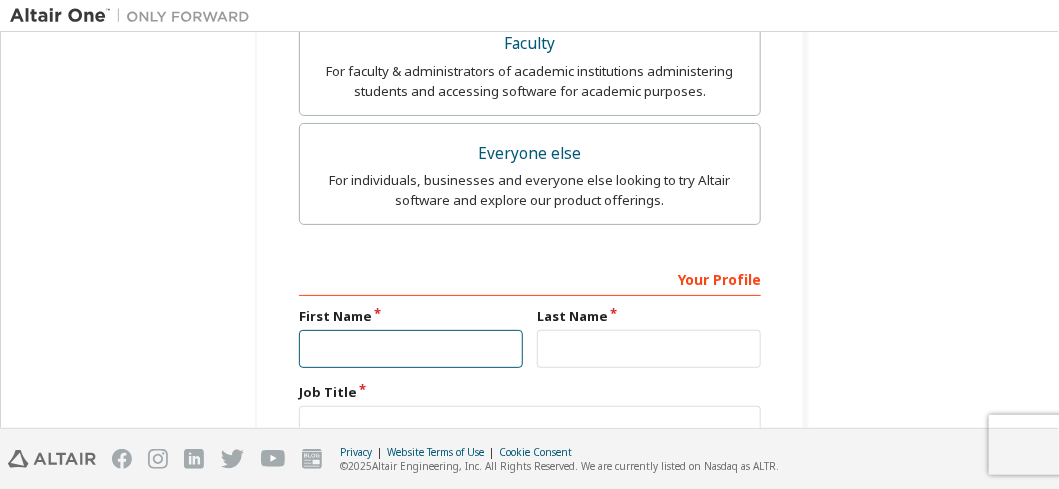 click at bounding box center [411, 349] 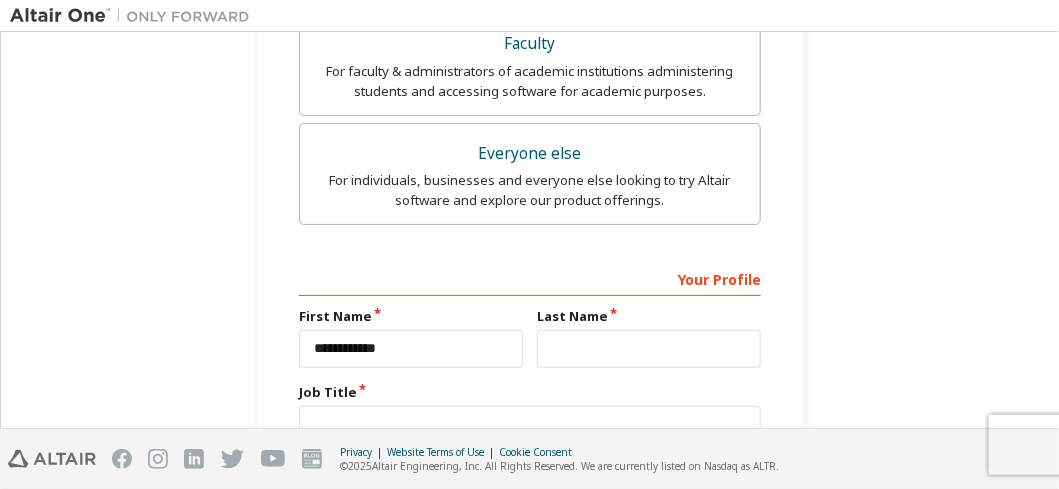 type on "**********" 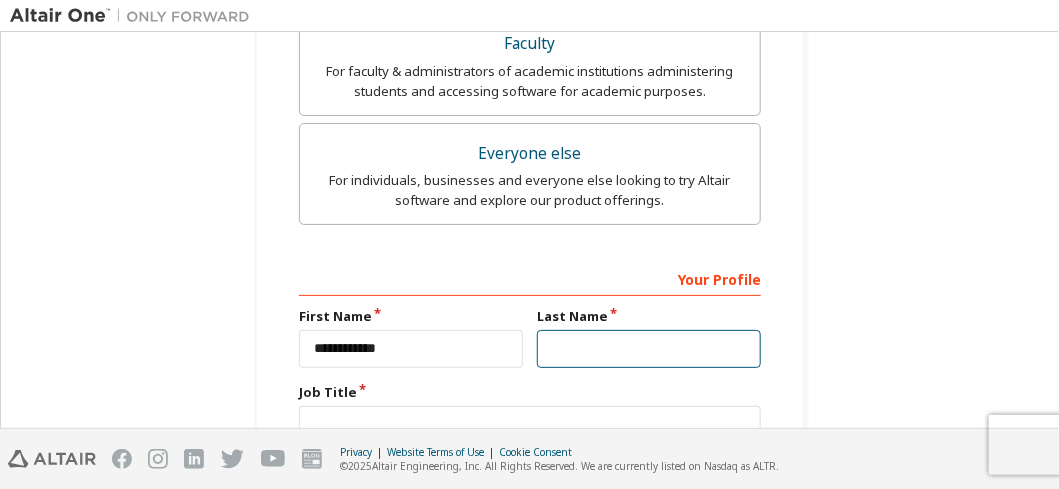 type on "**********" 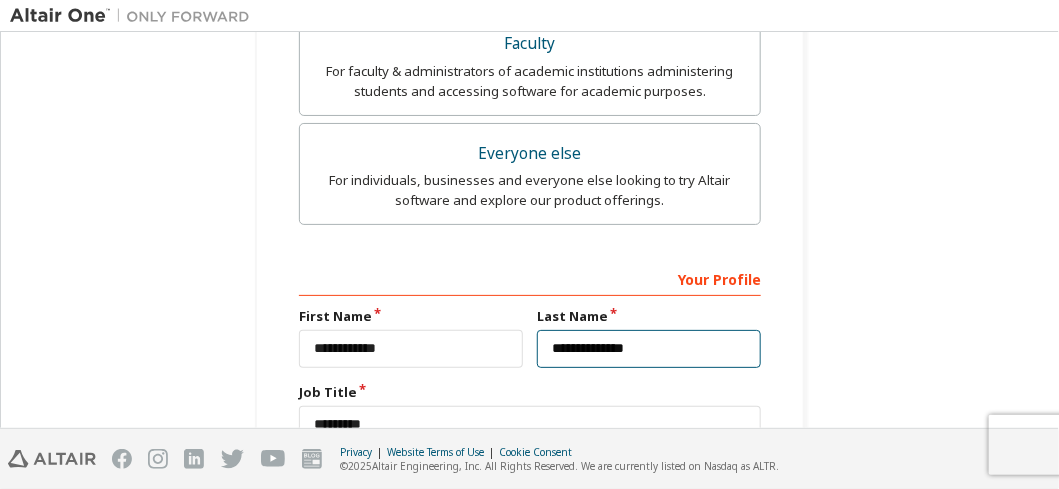 drag, startPoint x: 624, startPoint y: 340, endPoint x: 675, endPoint y: 345, distance: 51.24451 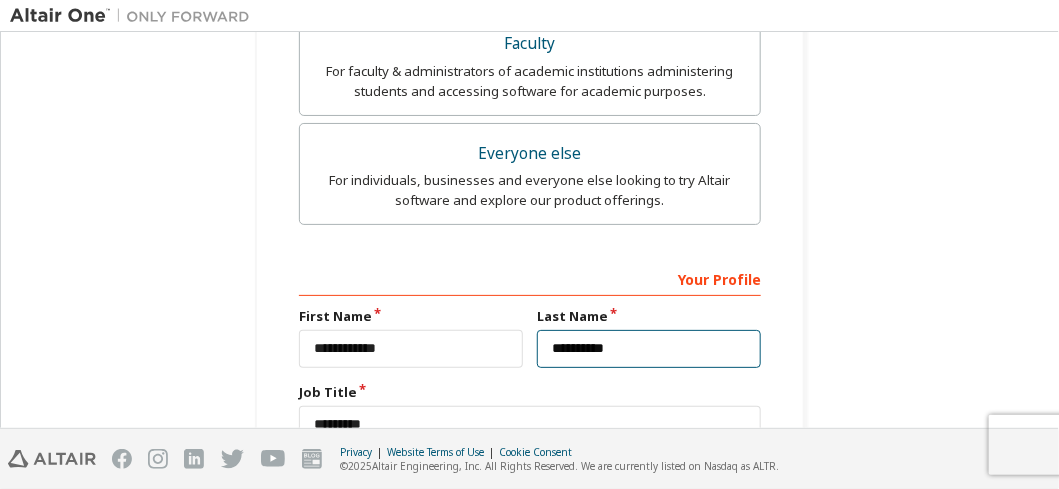 type on "**********" 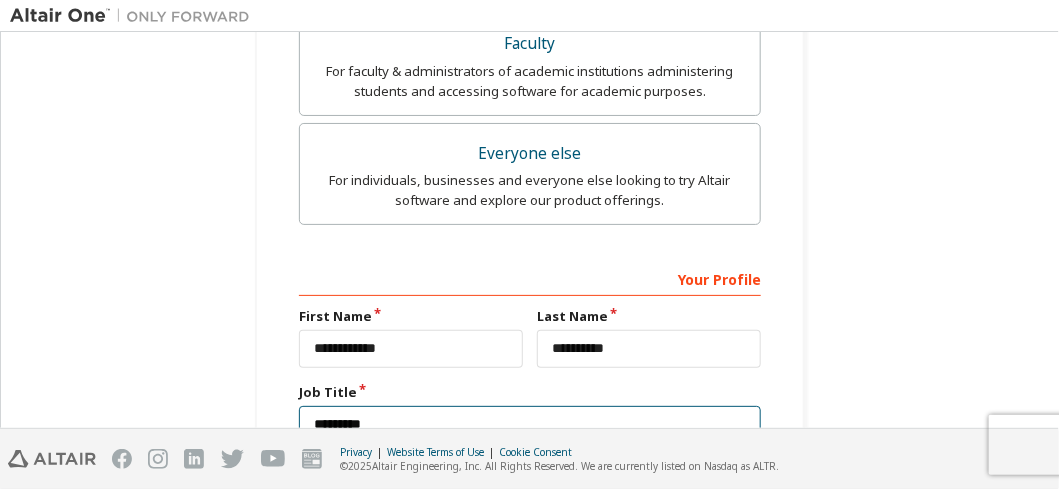 click on "*********" at bounding box center (530, 425) 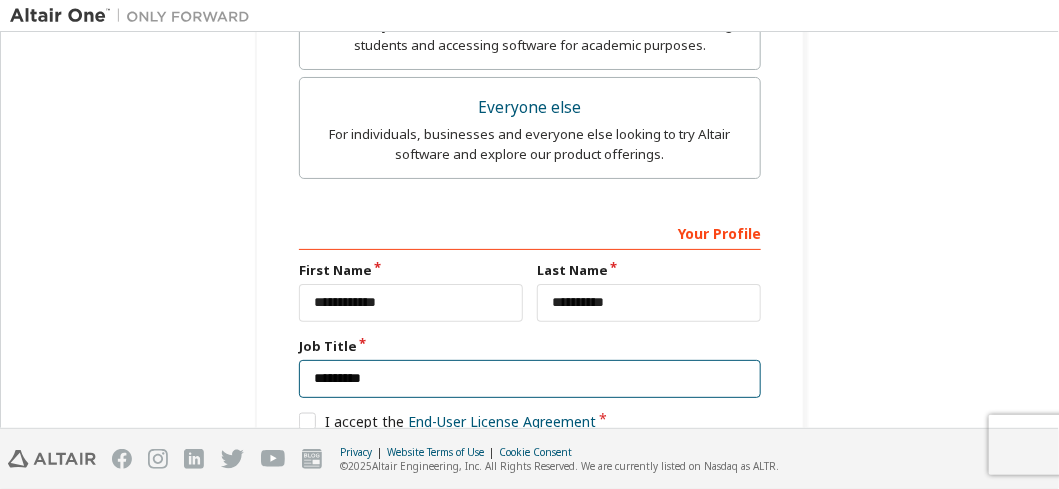 scroll, scrollTop: 720, scrollLeft: 0, axis: vertical 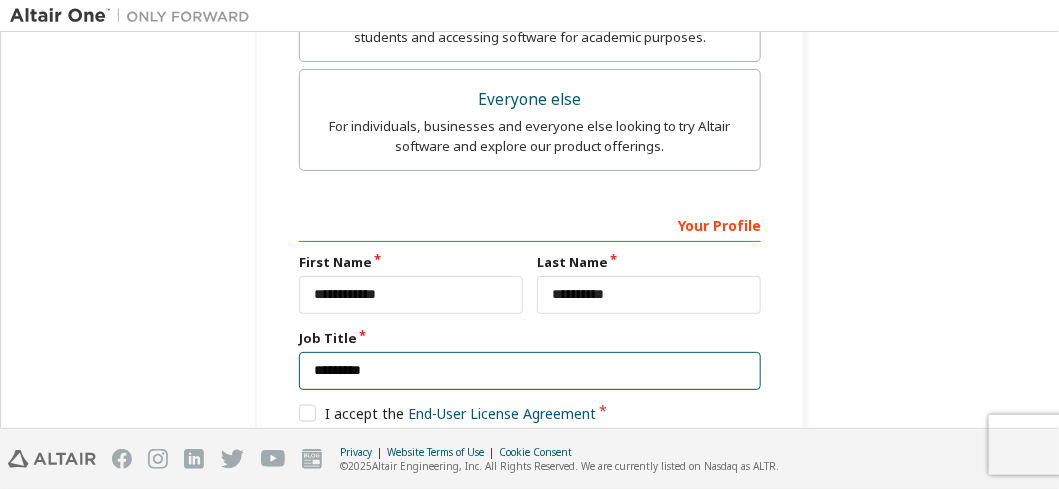 drag, startPoint x: 381, startPoint y: 409, endPoint x: 312, endPoint y: 418, distance: 69.58448 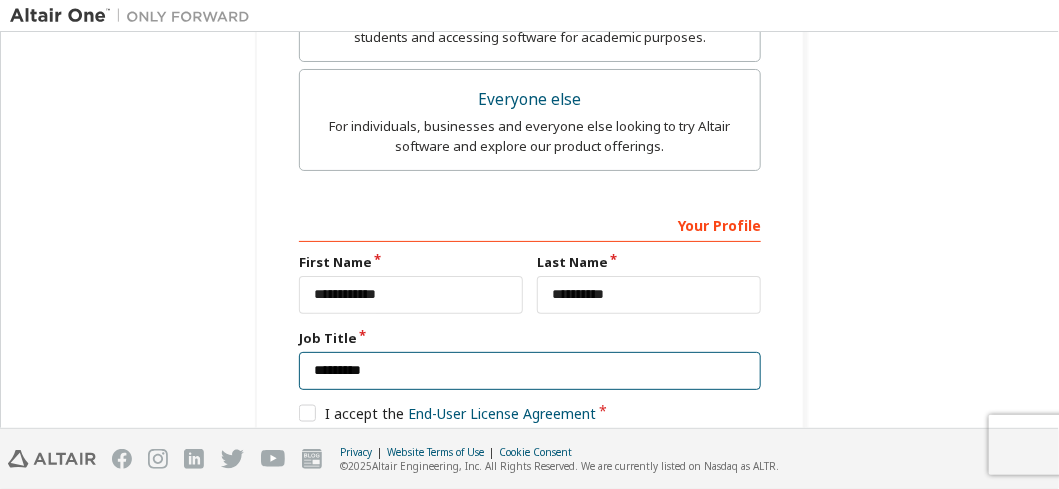 click on "**********" at bounding box center (530, 354) 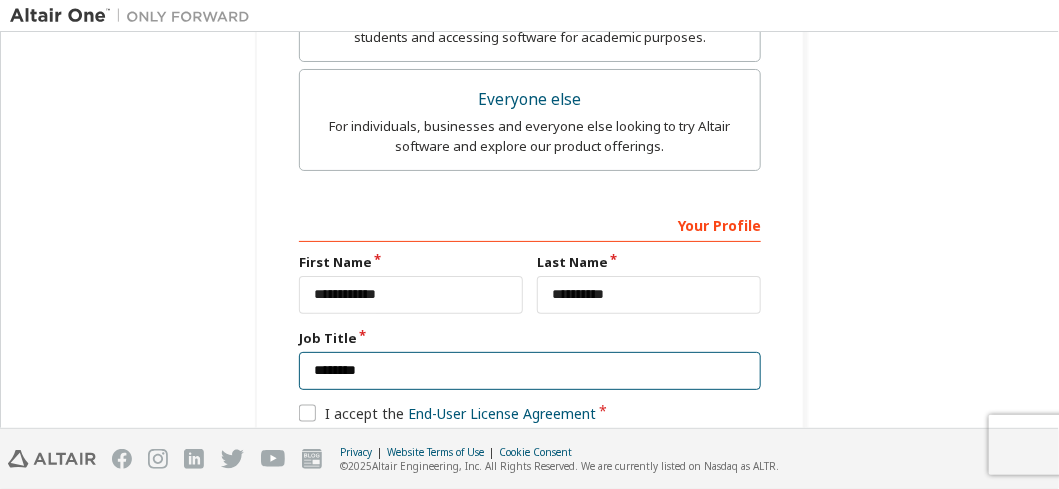 type on "********" 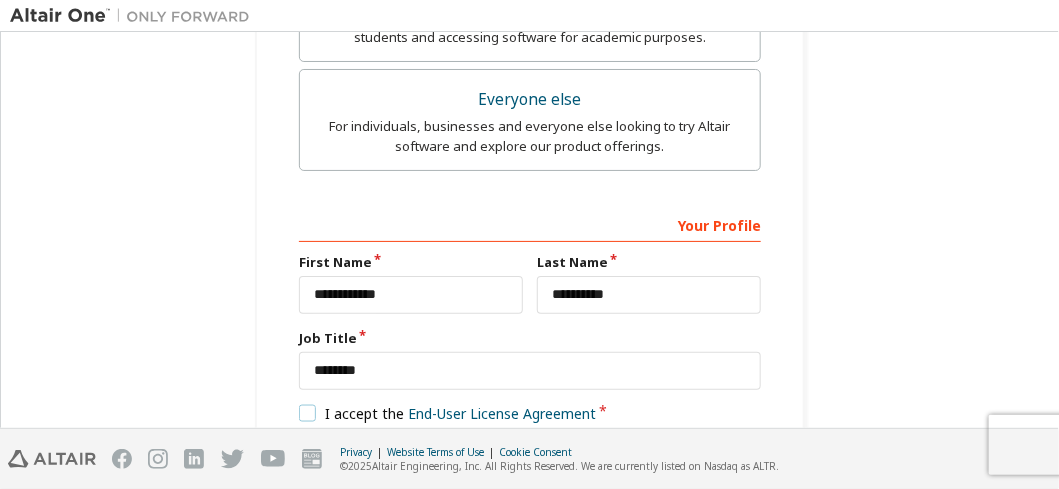 click on "I accept the    End-User License Agreement" at bounding box center [447, 413] 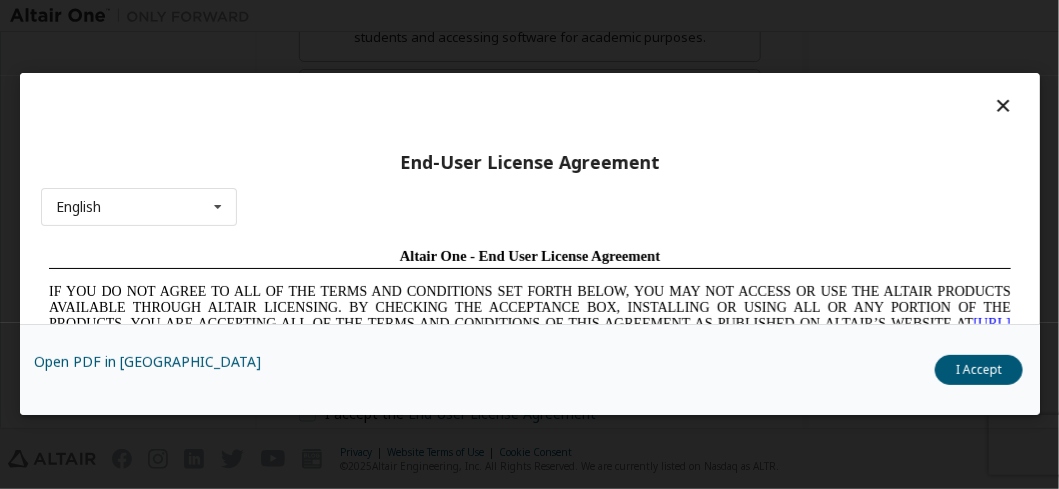 scroll, scrollTop: 0, scrollLeft: 0, axis: both 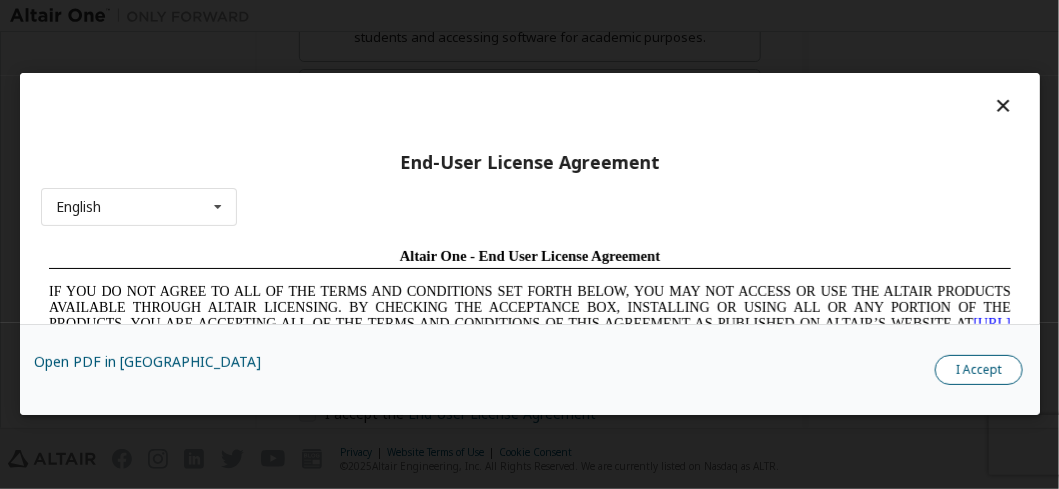 click on "I Accept" at bounding box center (979, 371) 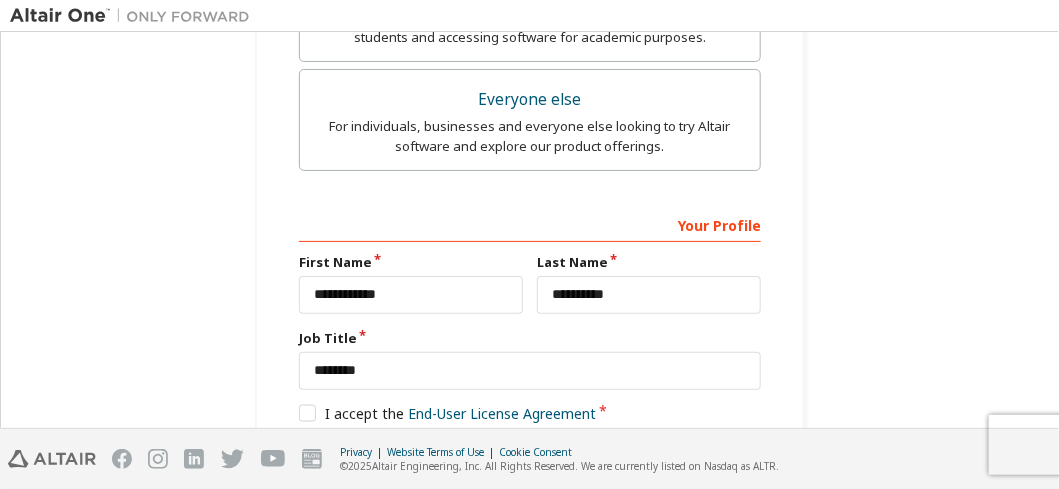 scroll, scrollTop: 828, scrollLeft: 0, axis: vertical 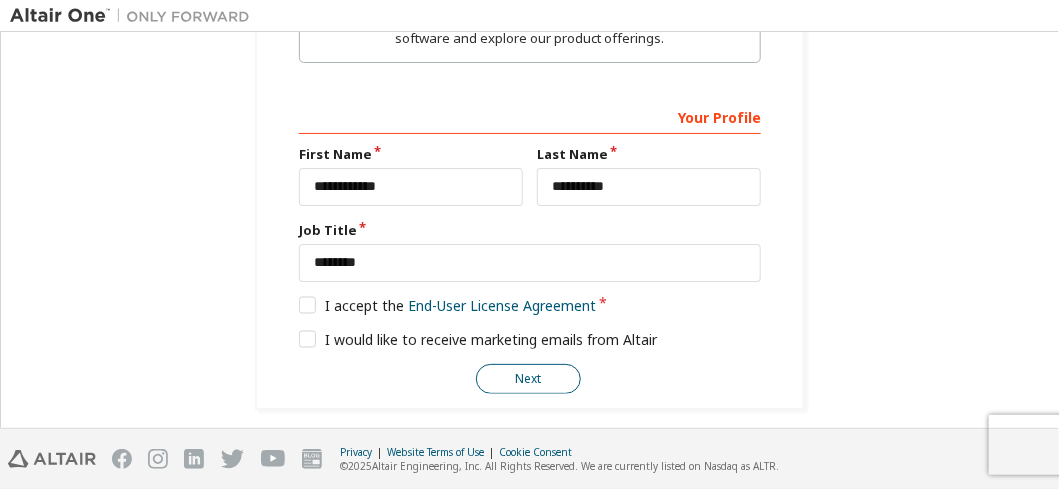 click on "Next" at bounding box center [528, 379] 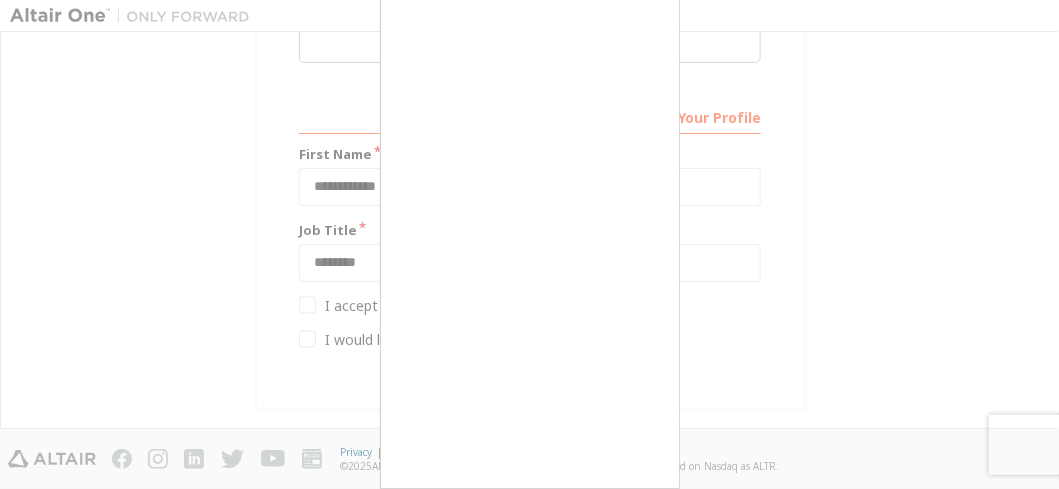 scroll, scrollTop: 37, scrollLeft: 0, axis: vertical 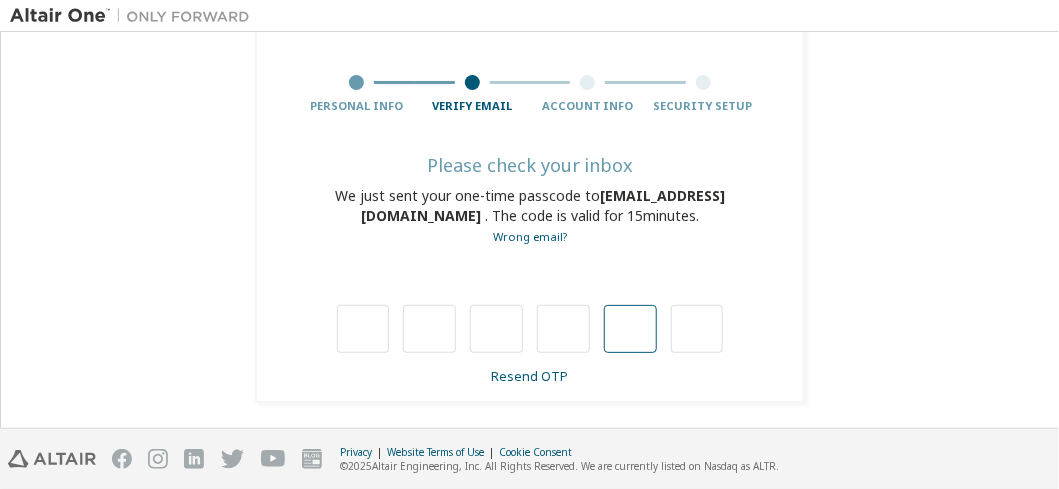 type on "*" 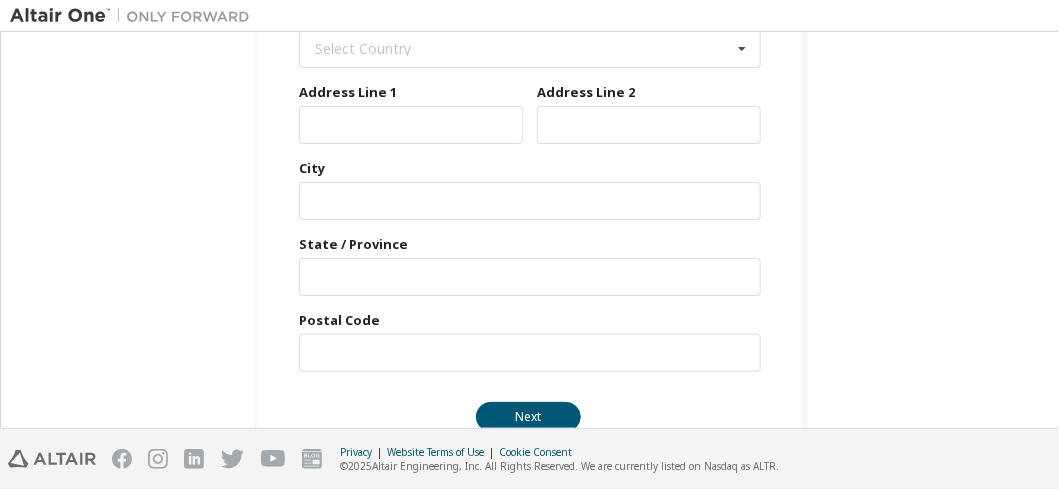 scroll, scrollTop: 531, scrollLeft: 0, axis: vertical 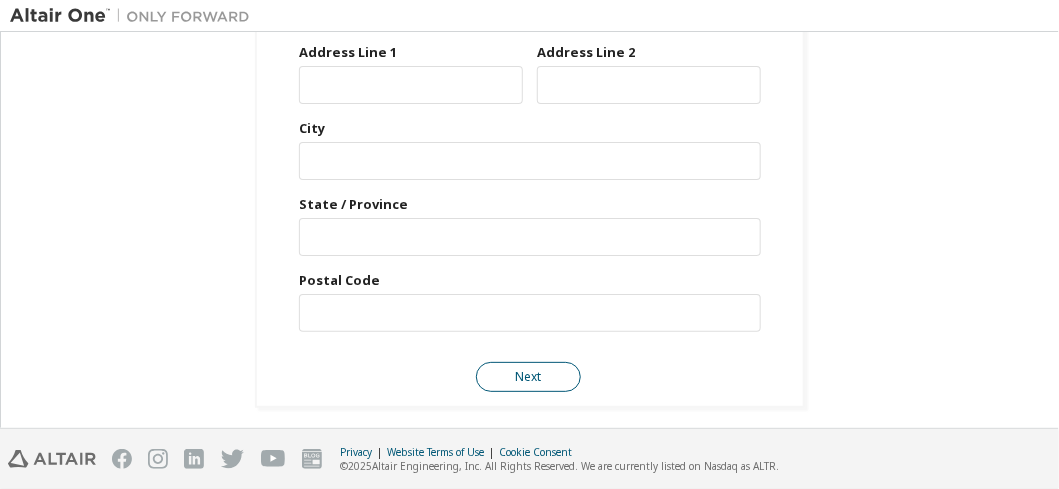 click on "Next" at bounding box center [528, 377] 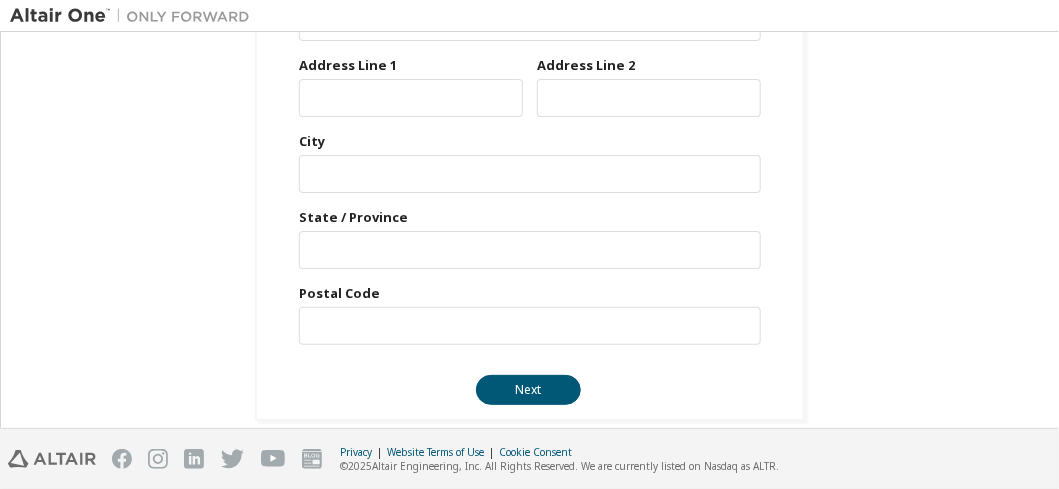 scroll, scrollTop: 531, scrollLeft: 0, axis: vertical 